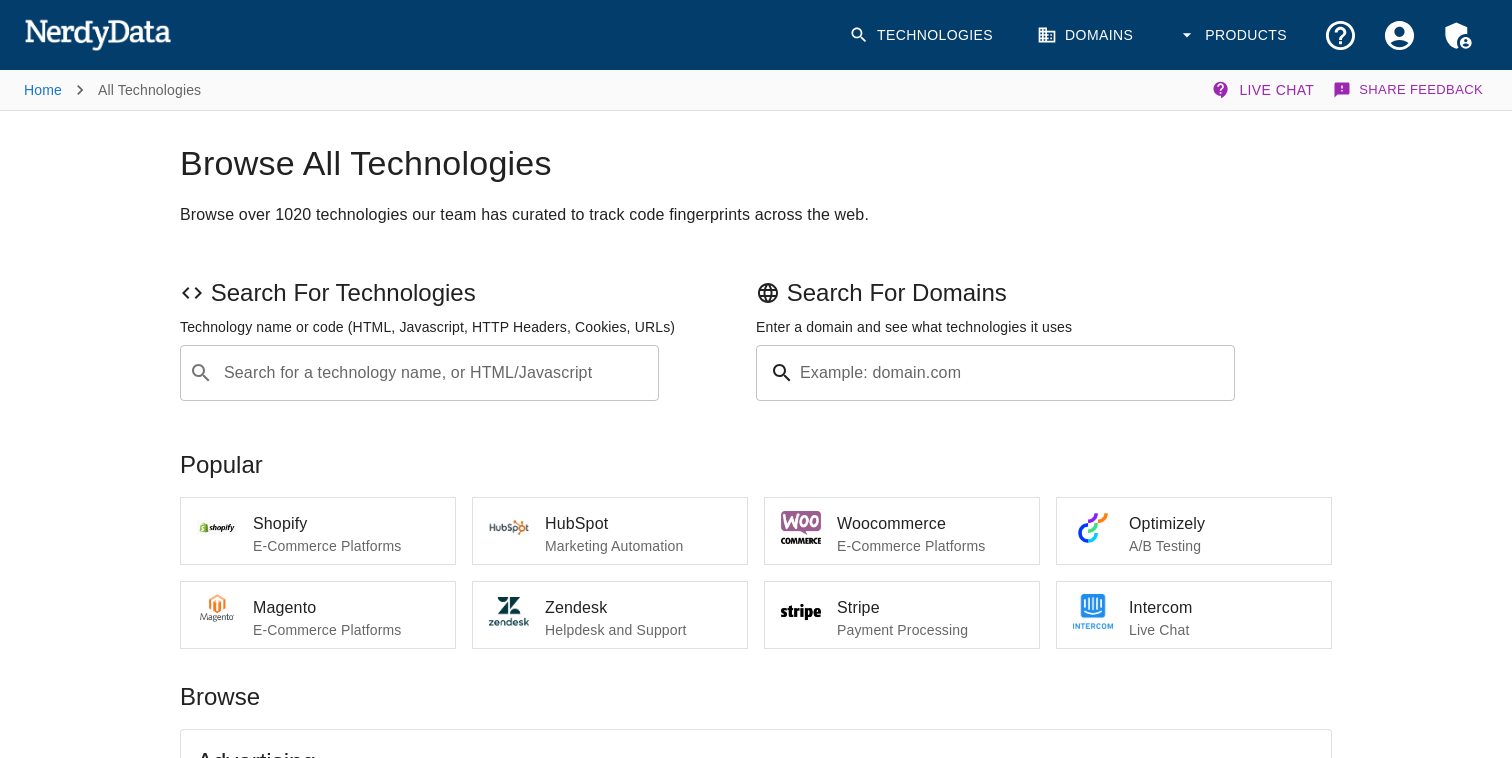 scroll, scrollTop: 0, scrollLeft: 0, axis: both 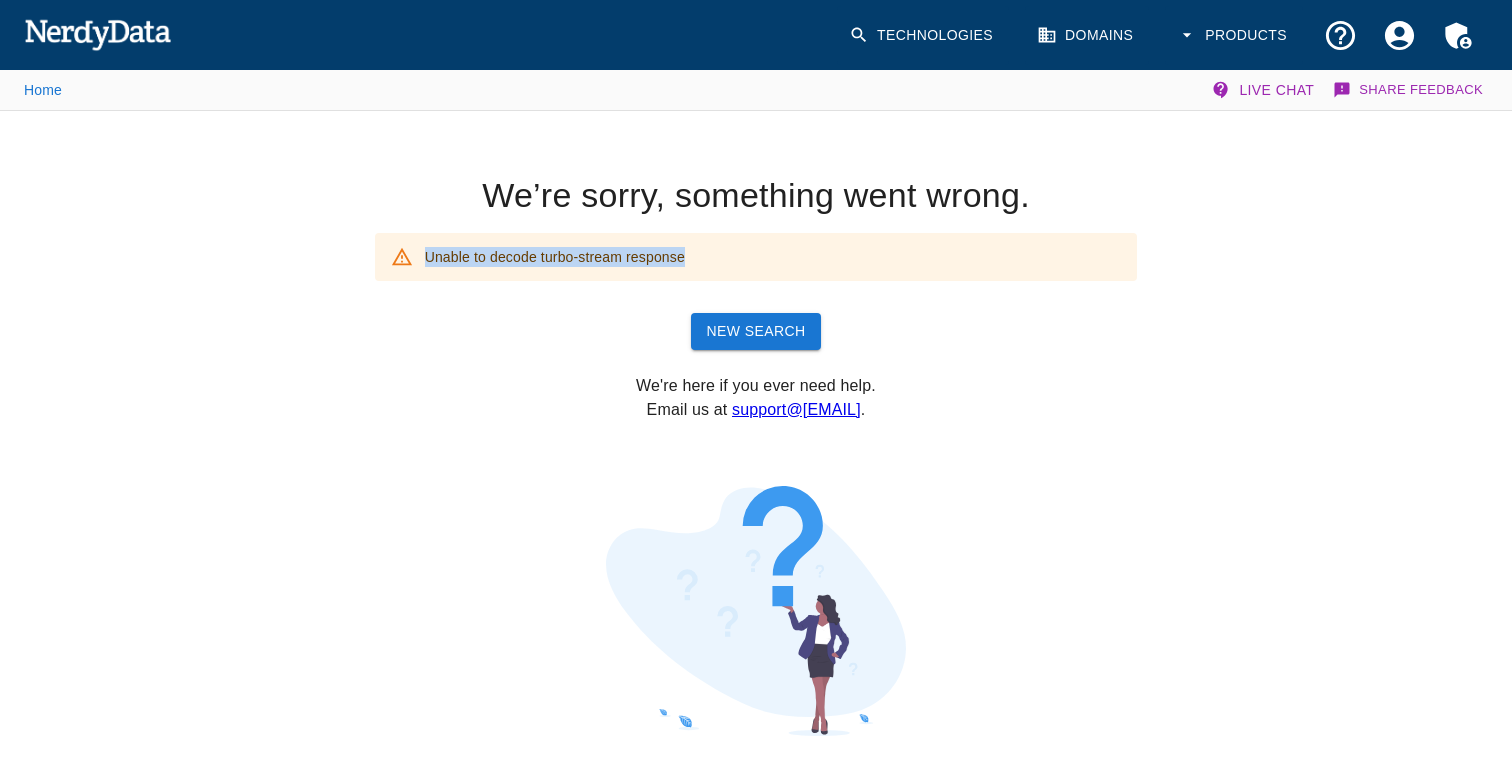 drag, startPoint x: 427, startPoint y: 259, endPoint x: 706, endPoint y: 259, distance: 279 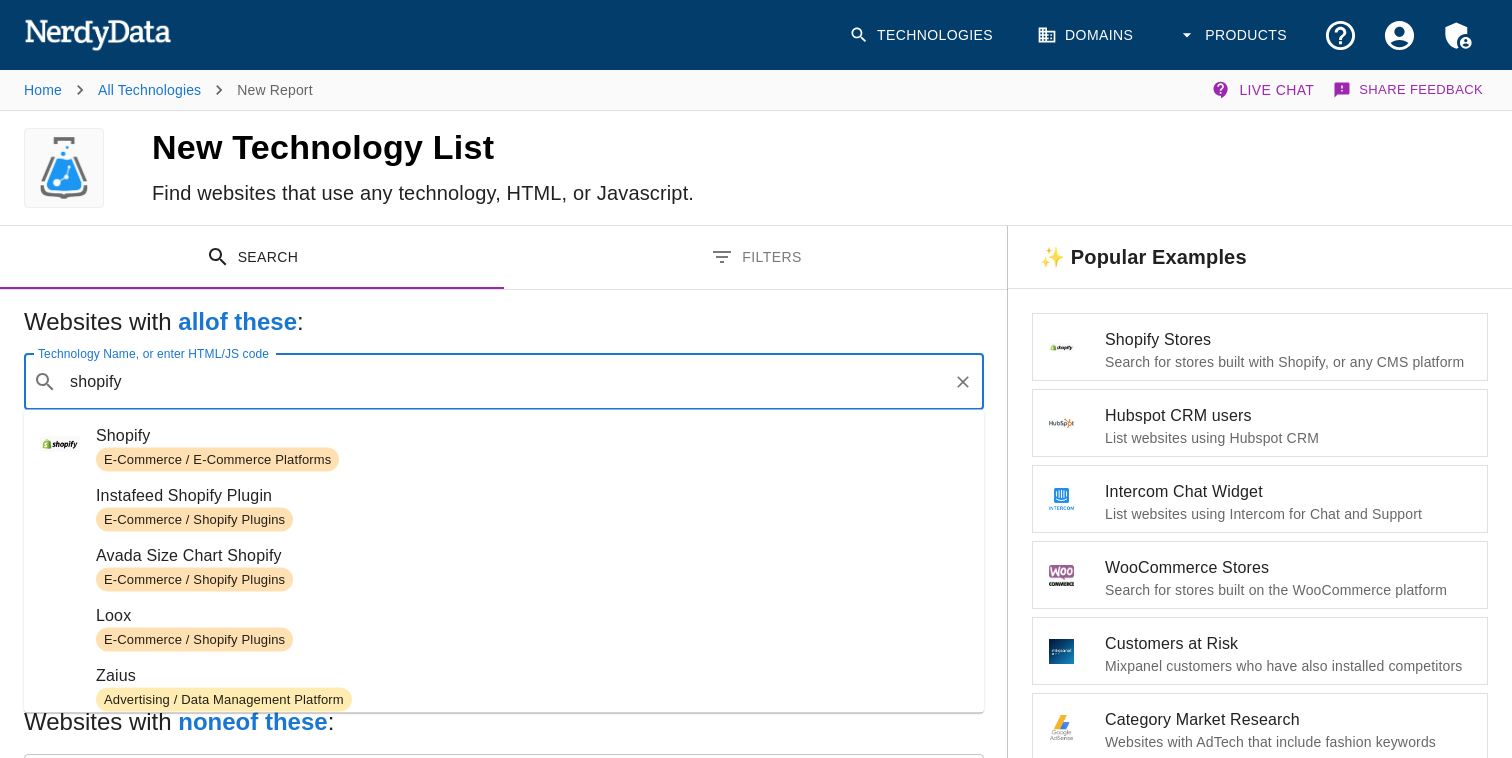 scroll, scrollTop: 0, scrollLeft: 0, axis: both 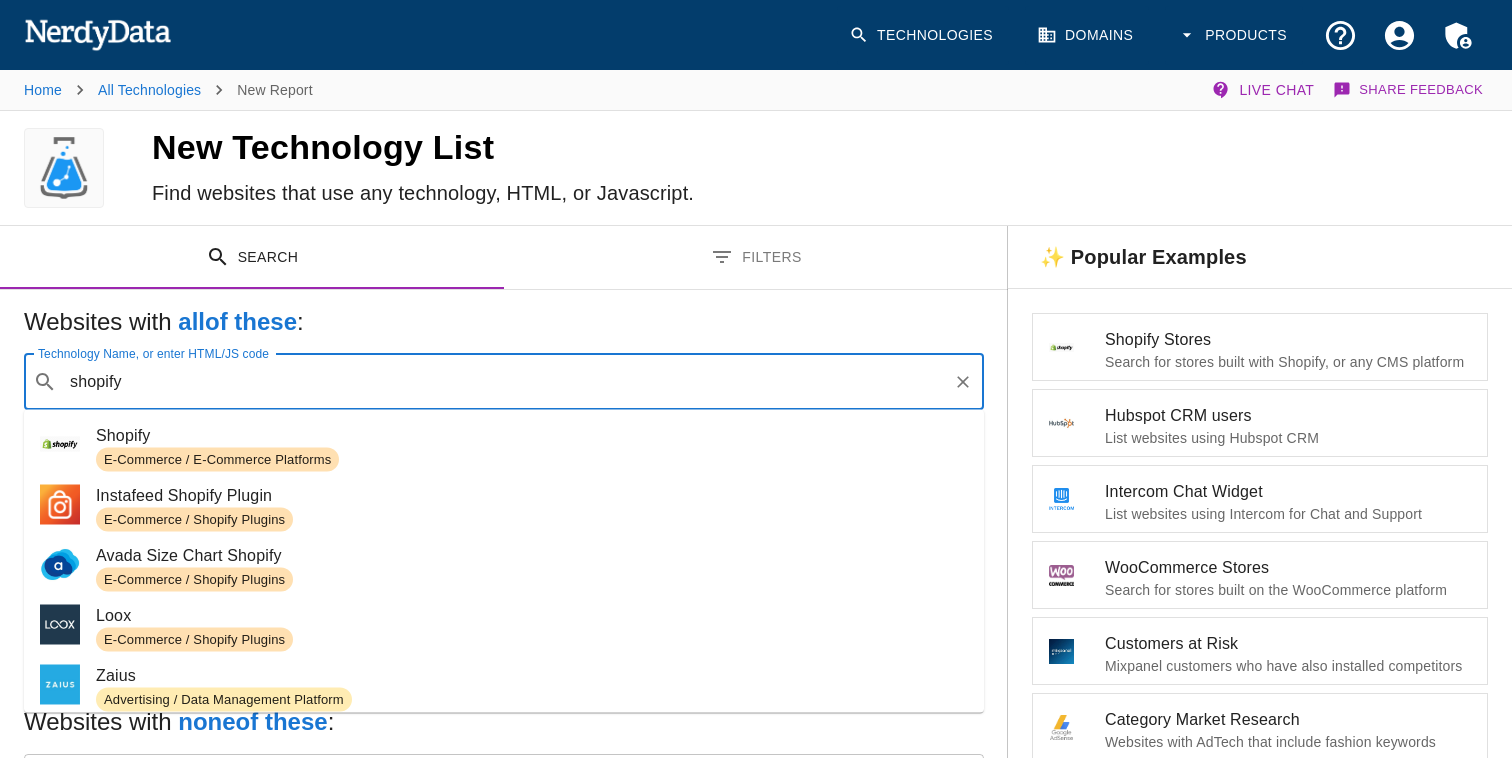 click on "E-Commerce / E-Commerce Platforms" at bounding box center (532, 460) 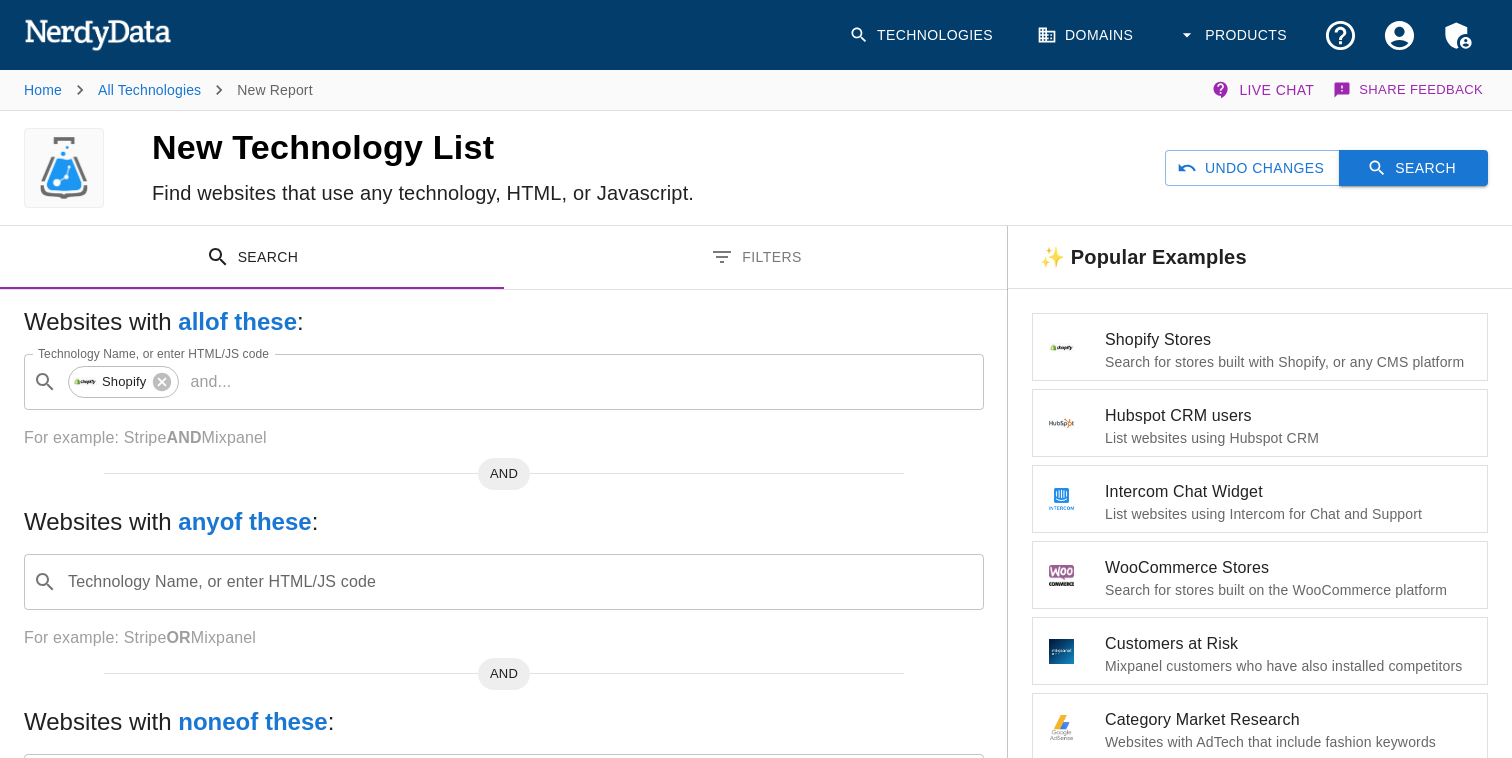 click 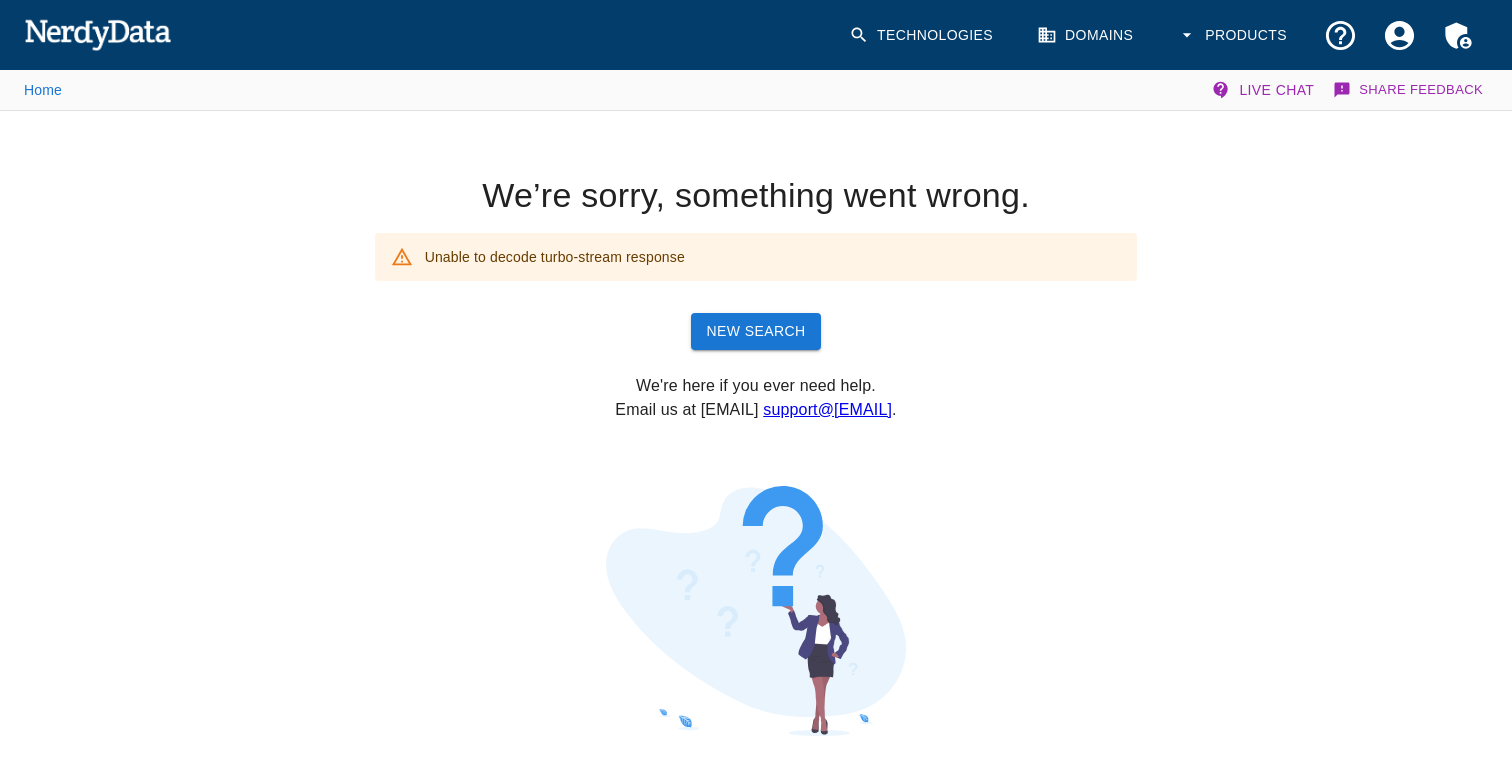 click on "Unable to decode turbo-stream response" at bounding box center (756, 257) 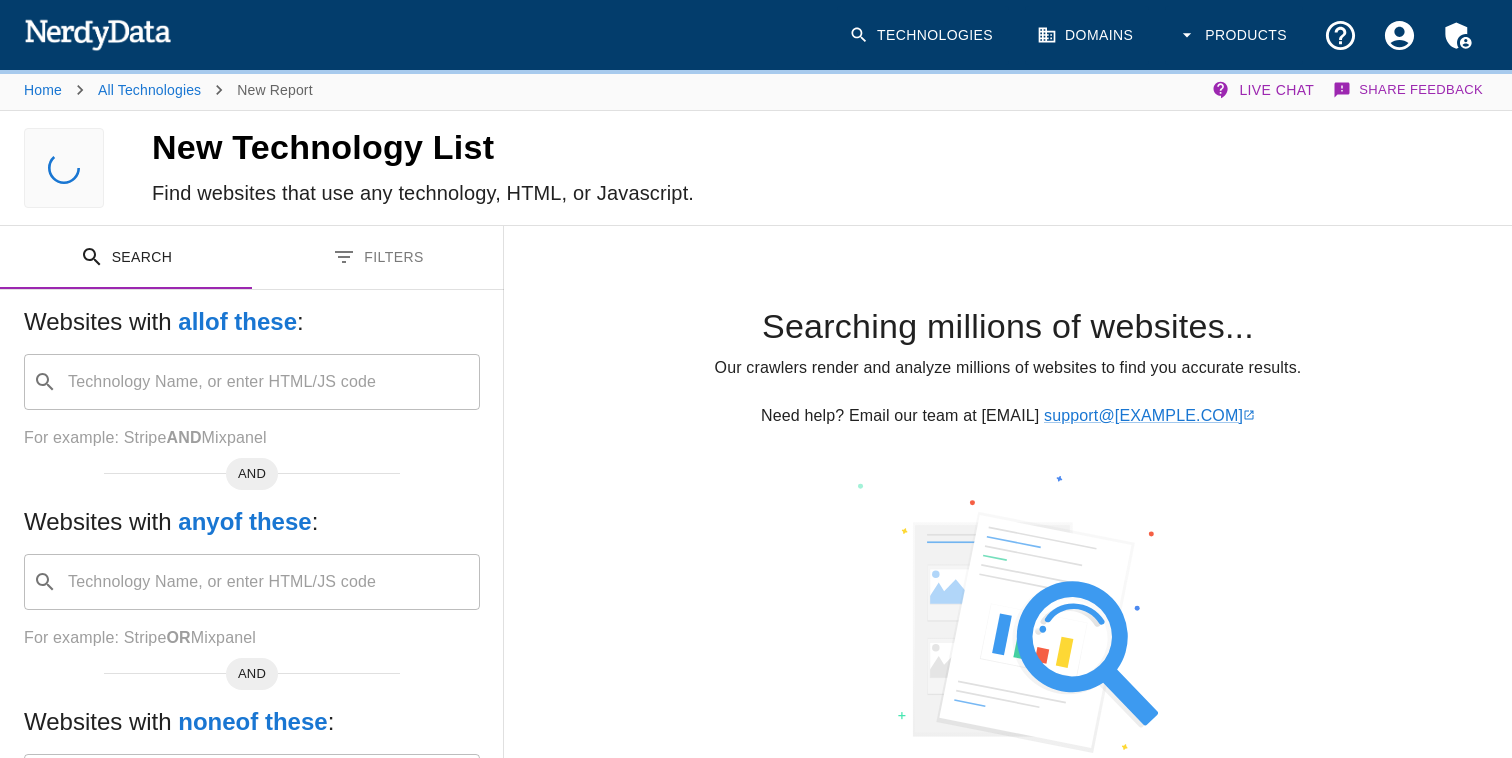 scroll, scrollTop: 0, scrollLeft: 0, axis: both 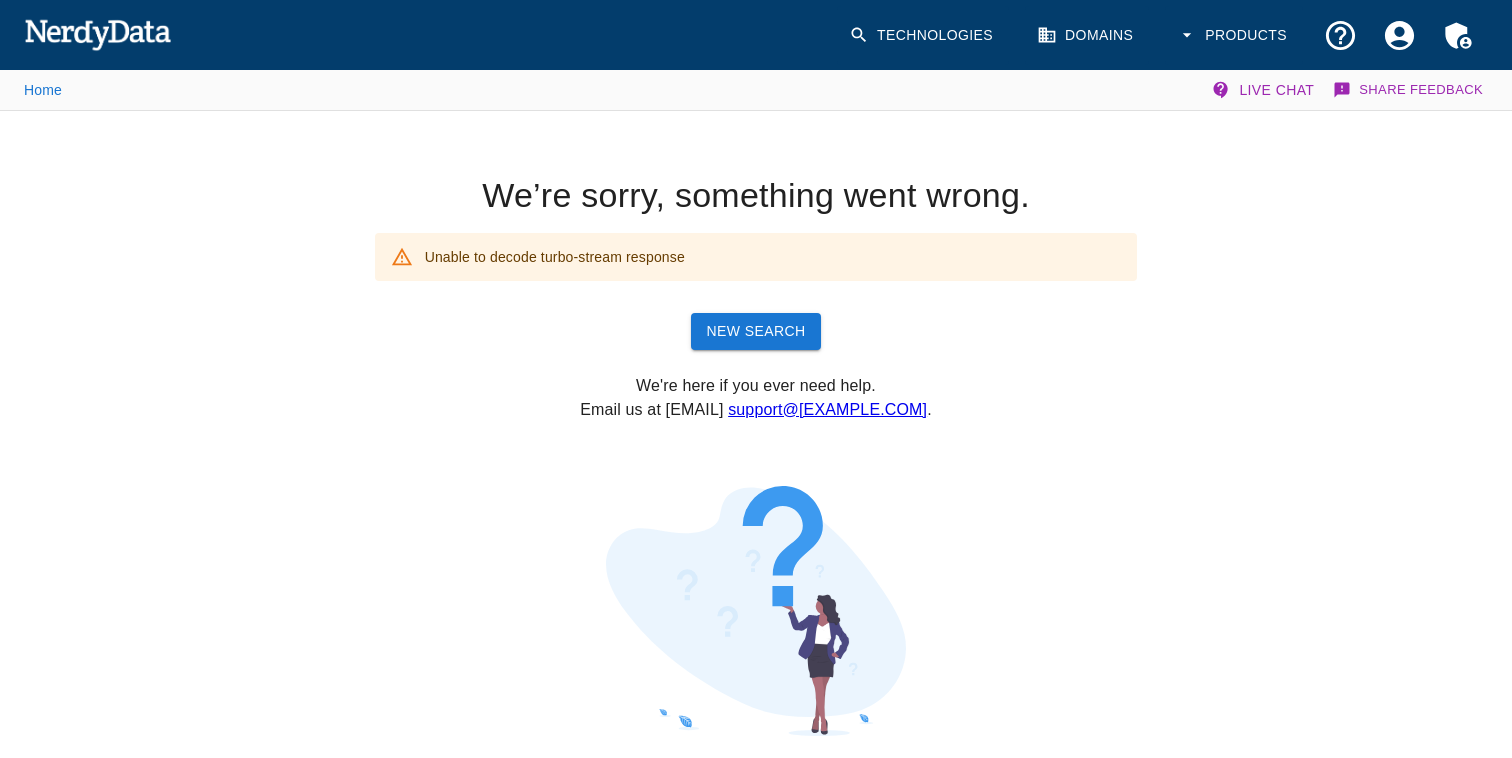 click at bounding box center (748, 606) 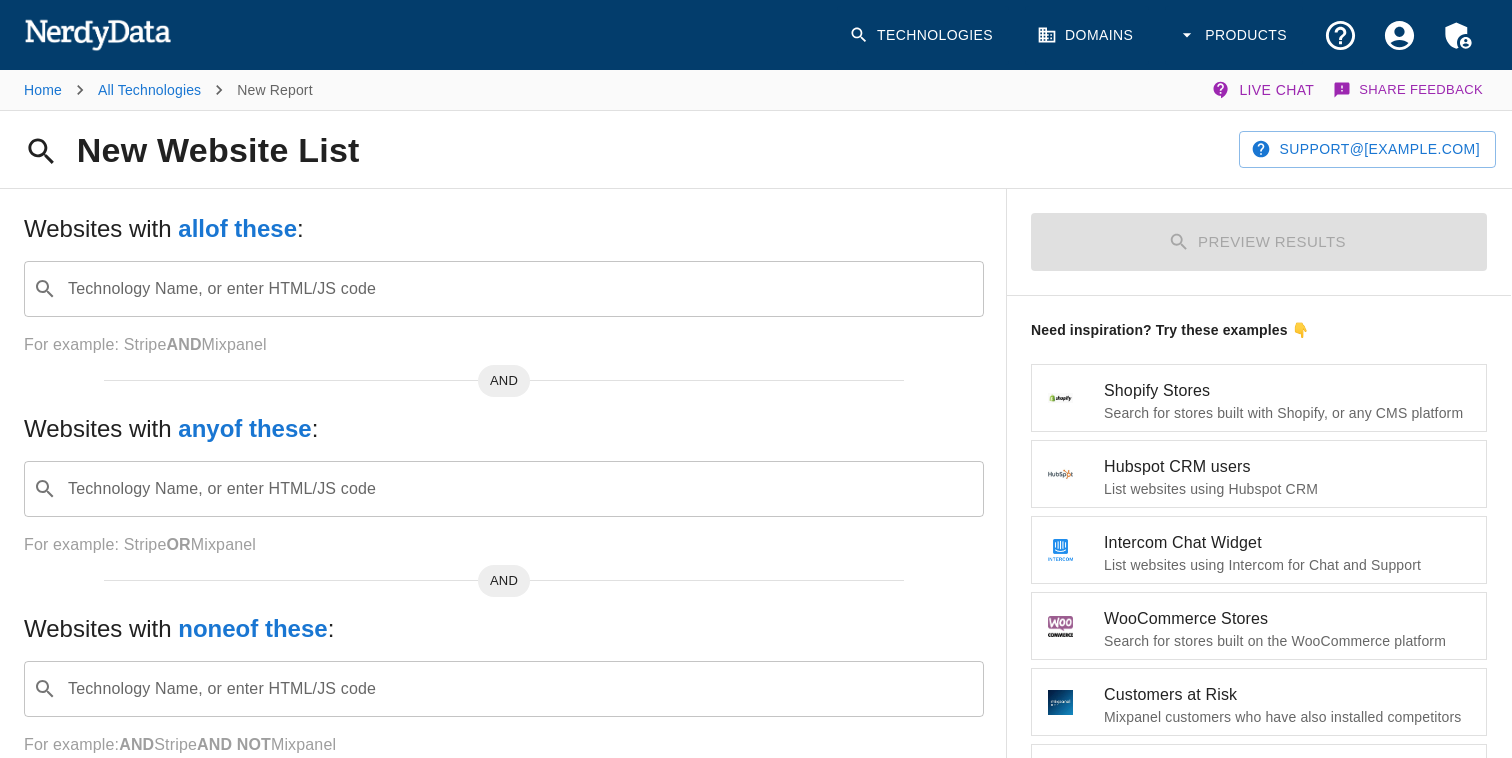 scroll, scrollTop: 0, scrollLeft: 0, axis: both 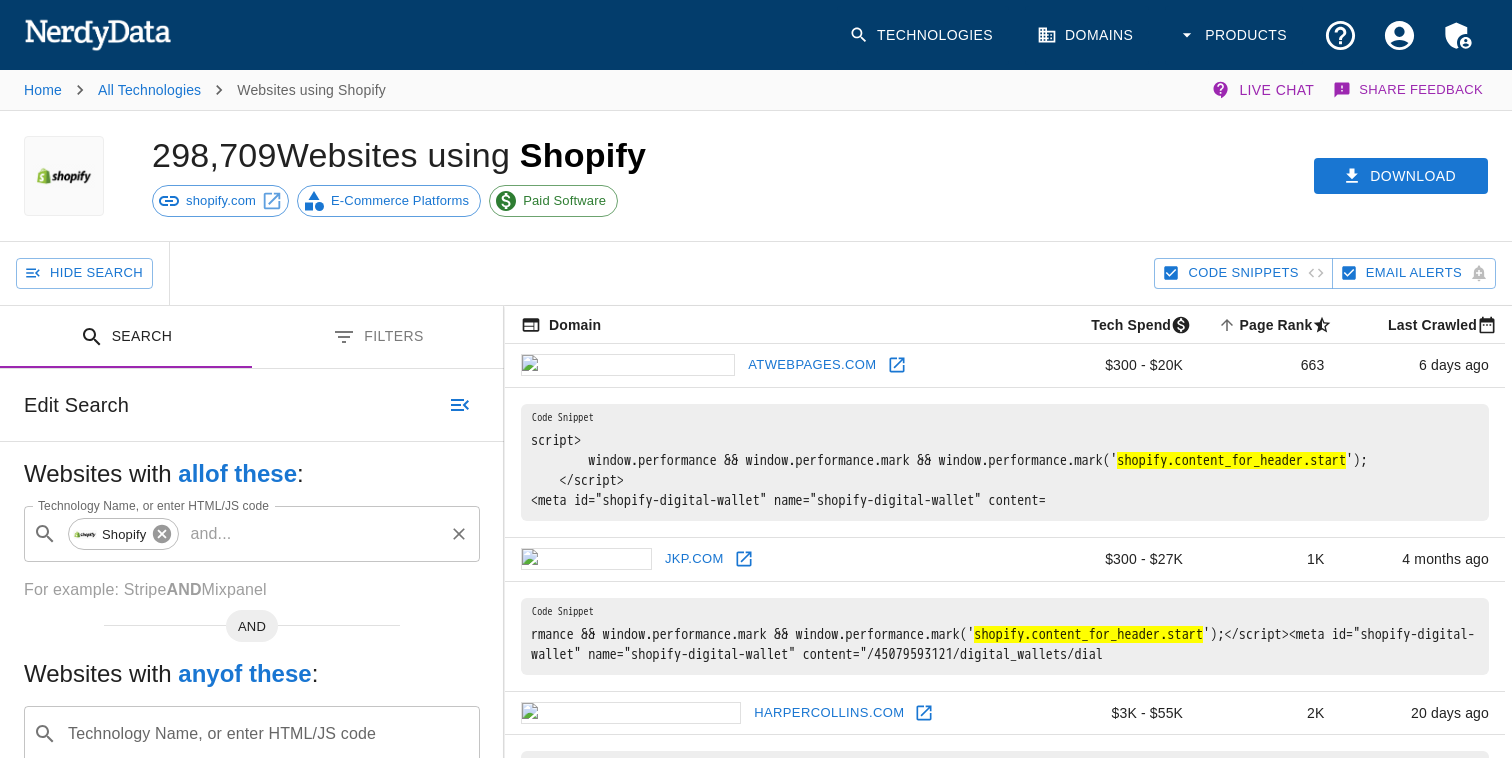 click 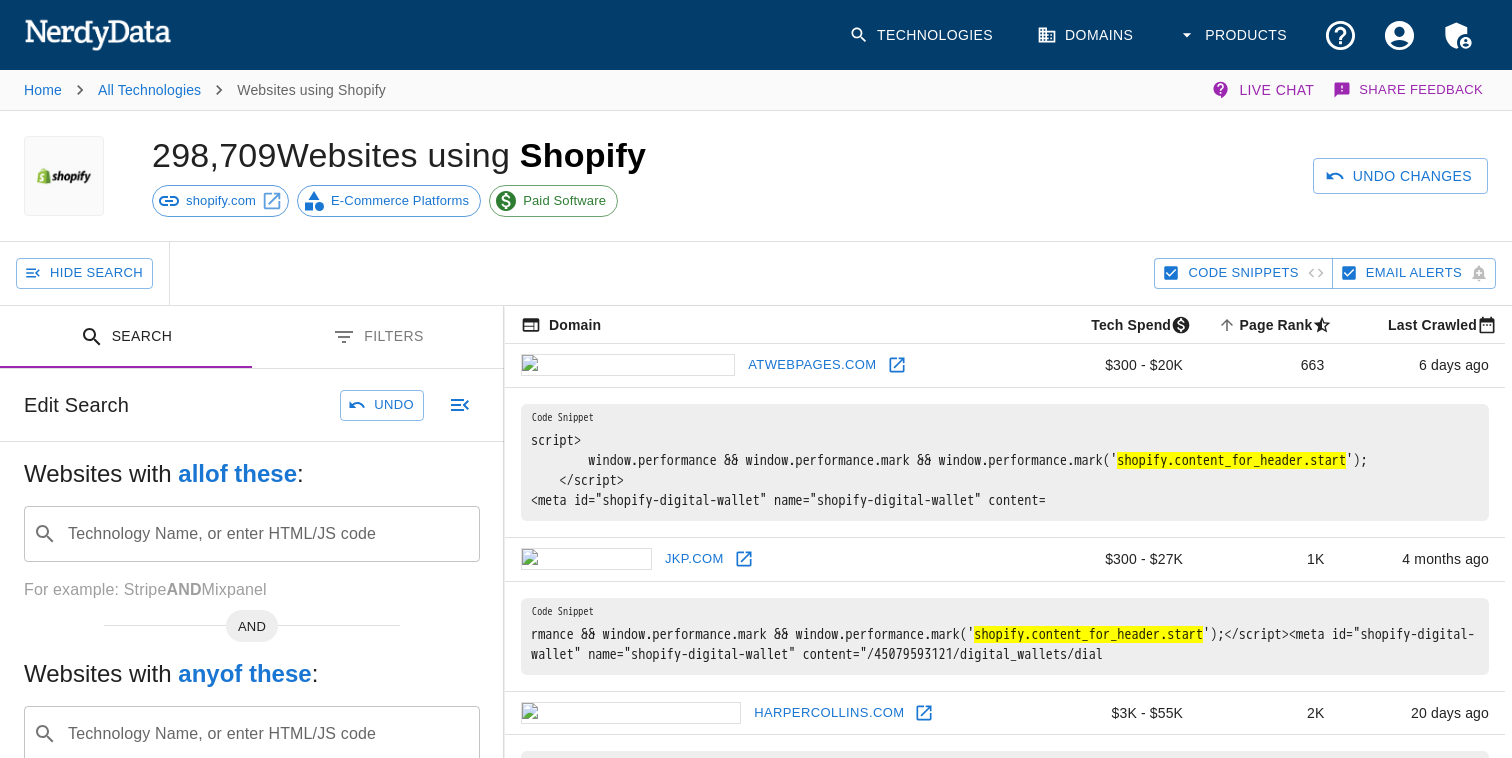 click on "Undo" at bounding box center [382, 405] 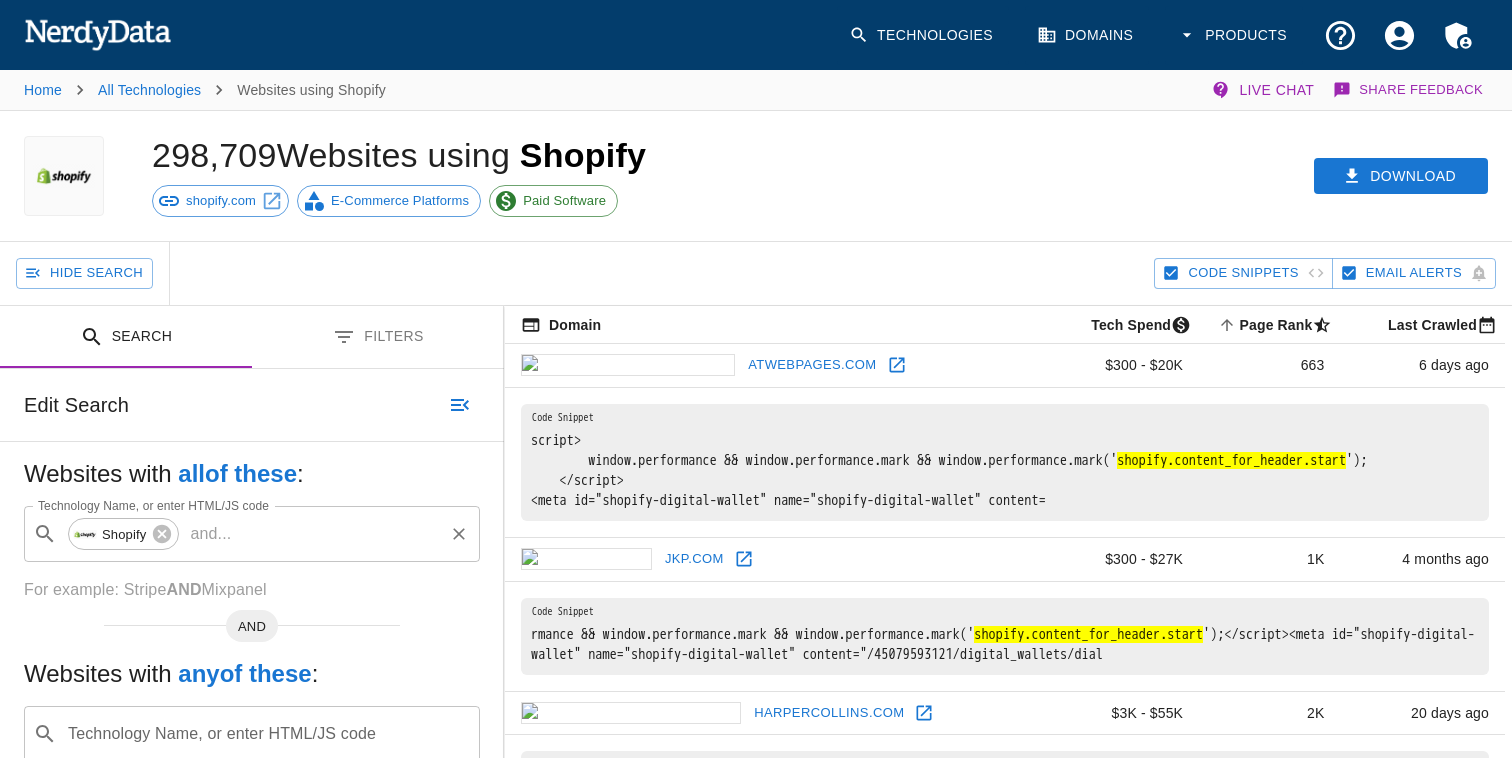 click on "Products" at bounding box center [1234, 35] 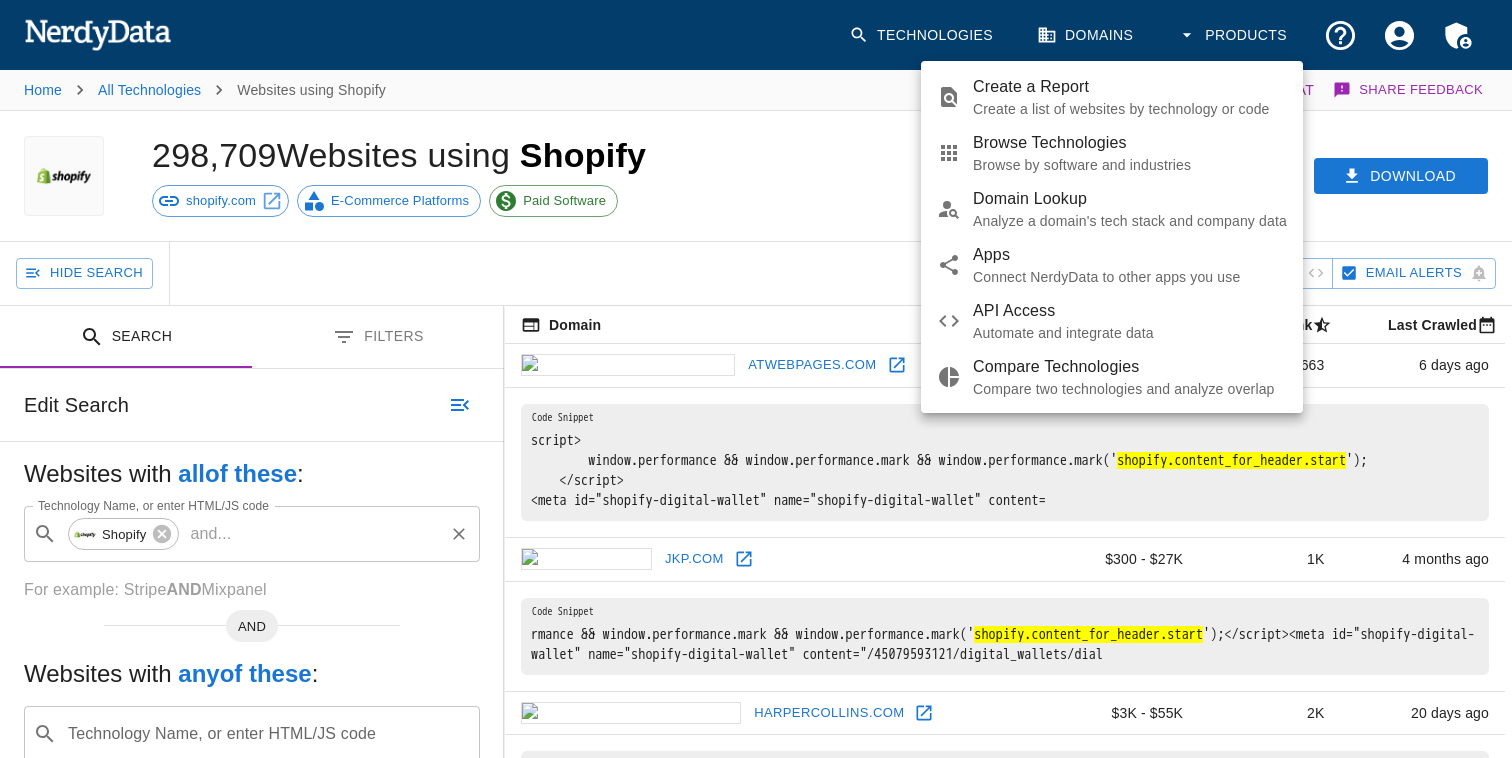 click on "Create a list of websites by technology or code" at bounding box center (1130, 109) 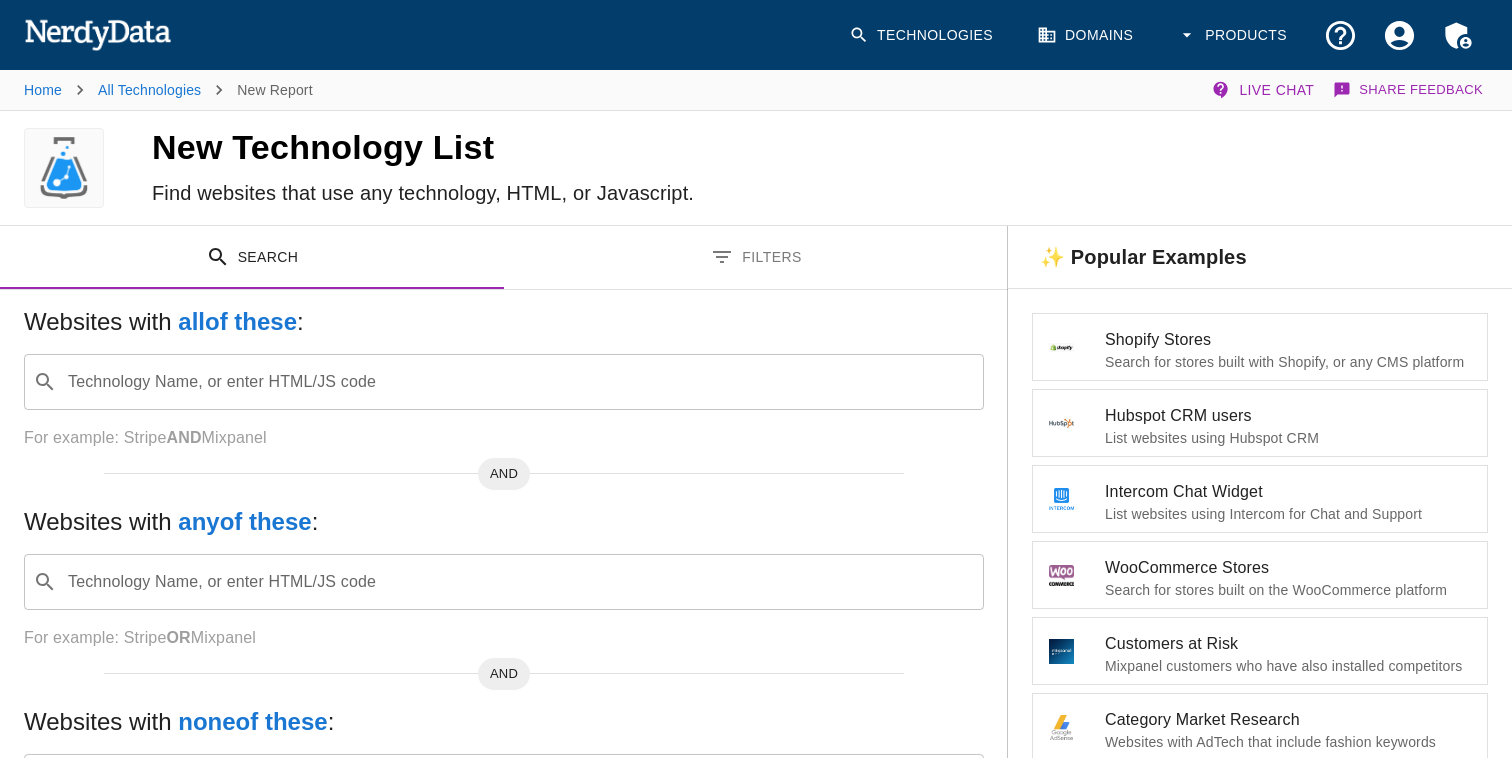 click on "Search for stores built with Shopify, or any CMS platform" at bounding box center [1288, 362] 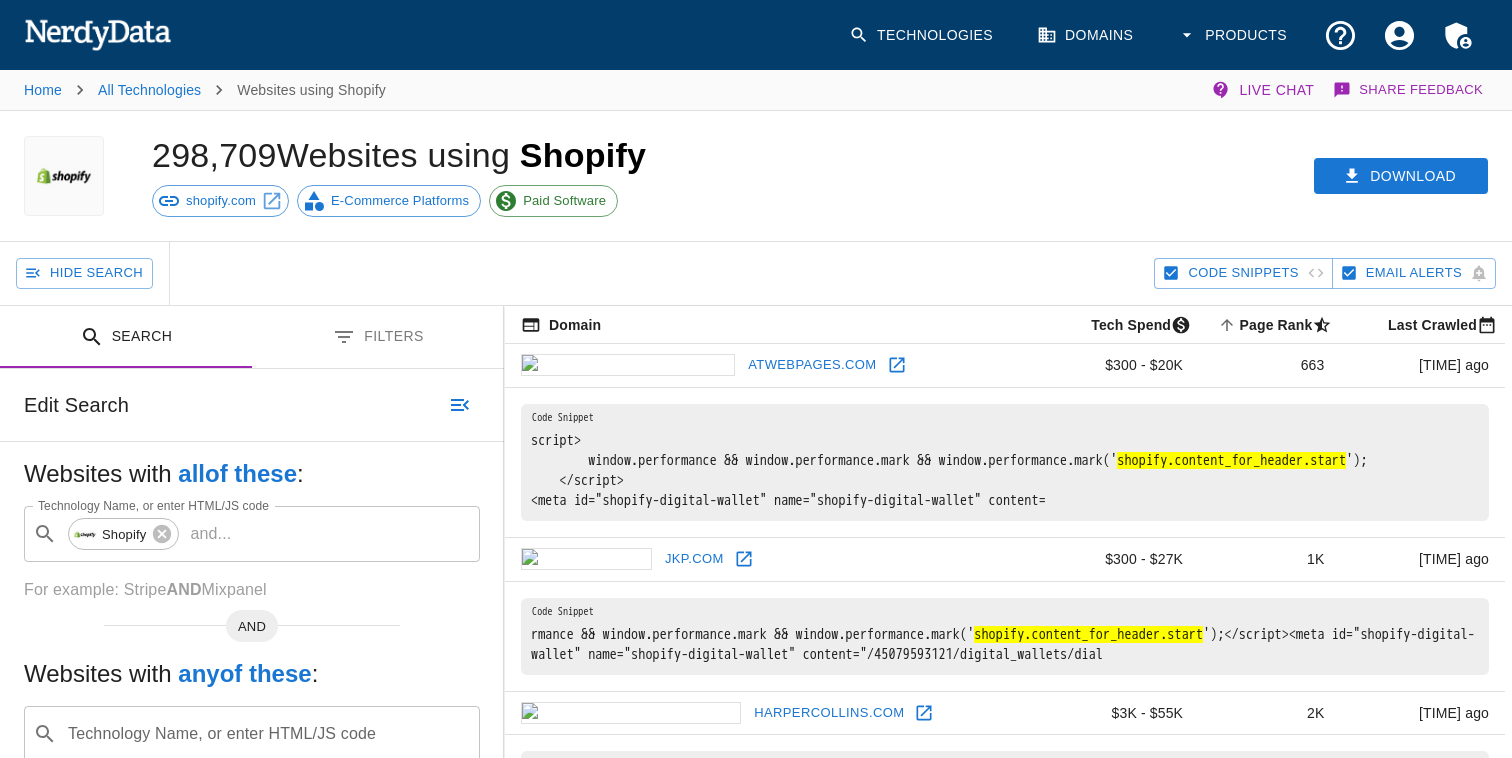 scroll, scrollTop: 0, scrollLeft: 0, axis: both 